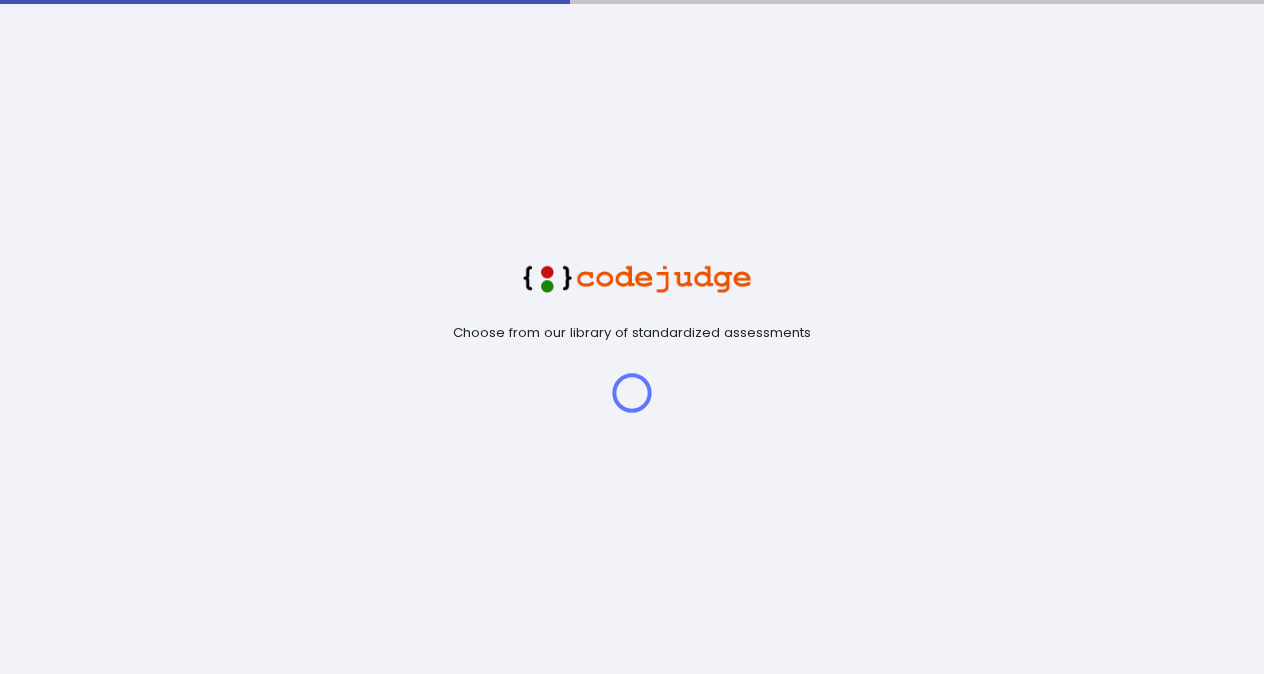 scroll, scrollTop: 0, scrollLeft: 0, axis: both 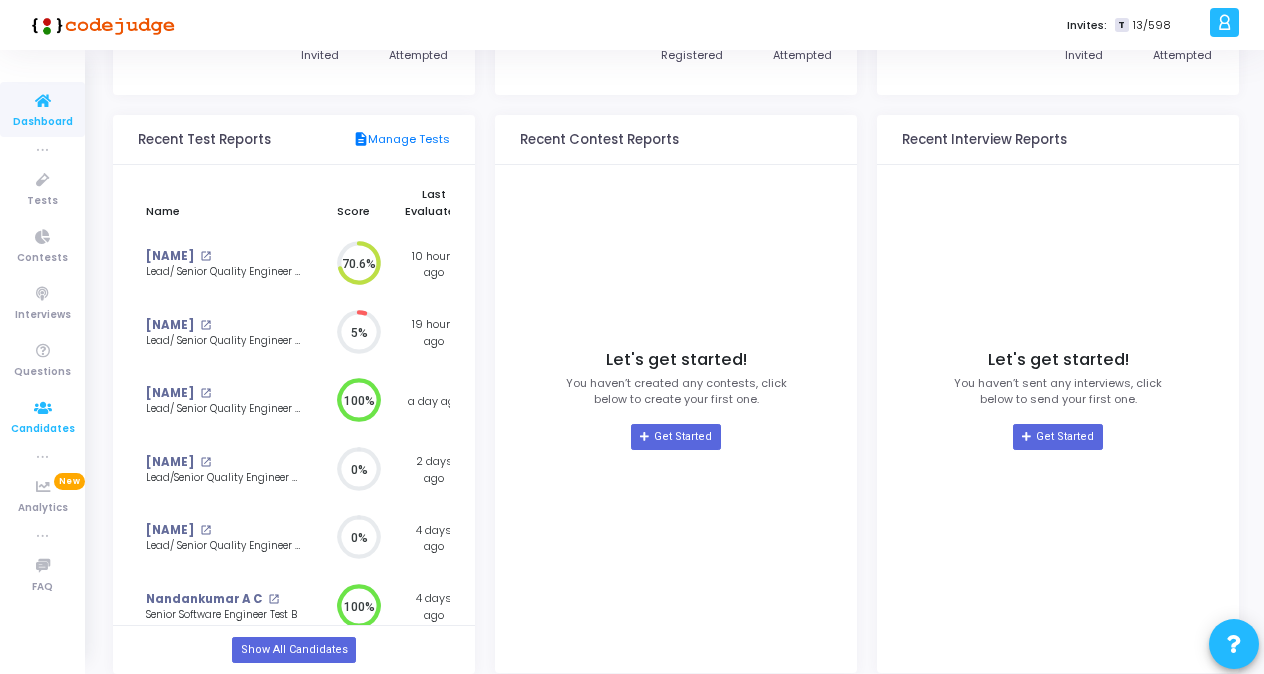 click at bounding box center (43, 408) 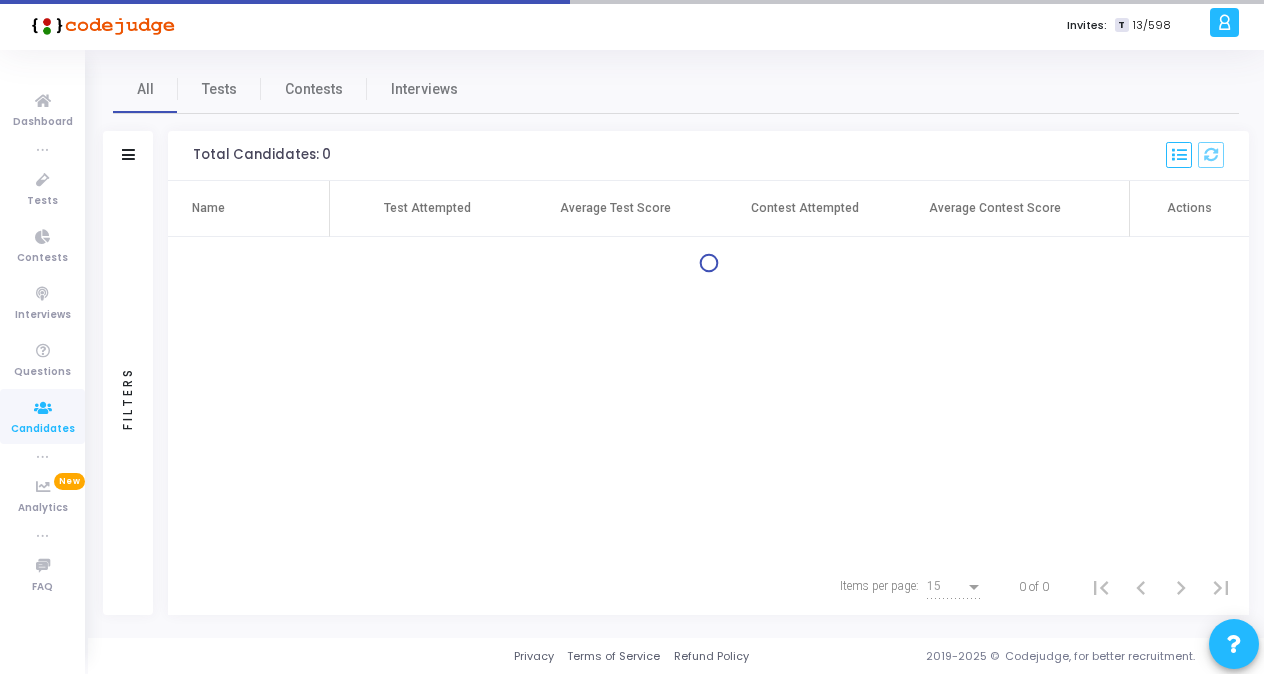 scroll, scrollTop: 0, scrollLeft: 0, axis: both 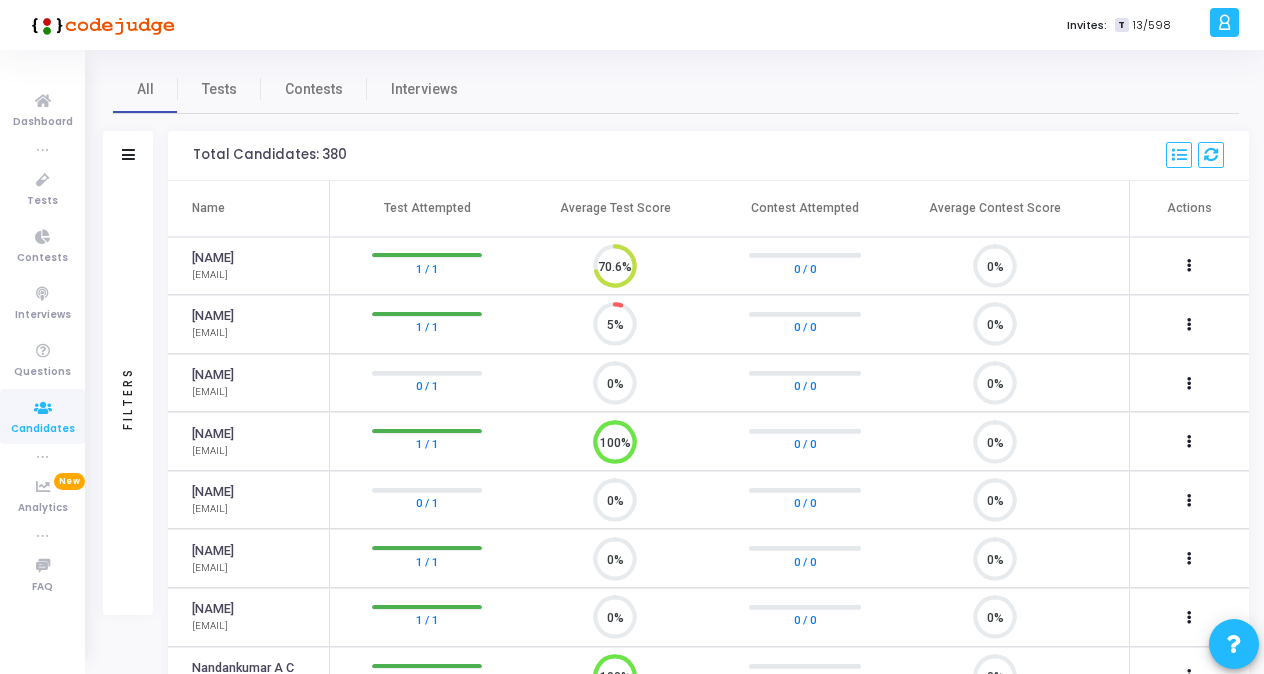 click 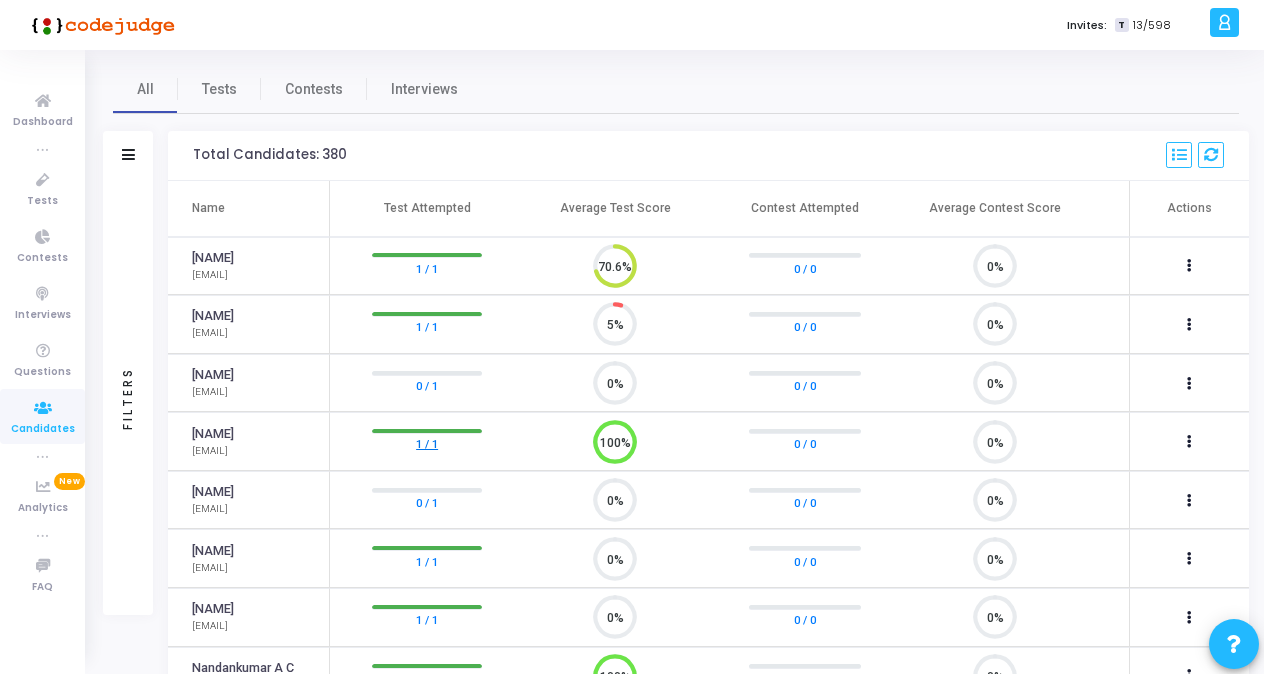 click on "1 / 1" at bounding box center [427, 444] 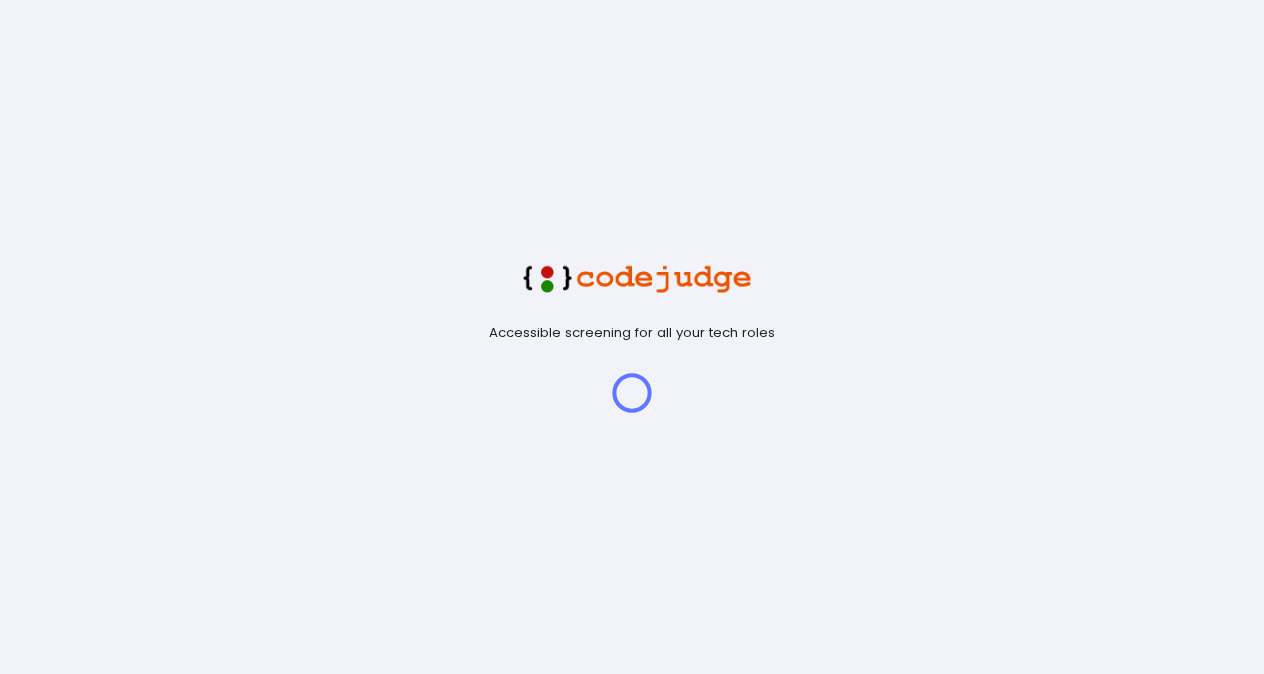scroll, scrollTop: 0, scrollLeft: 0, axis: both 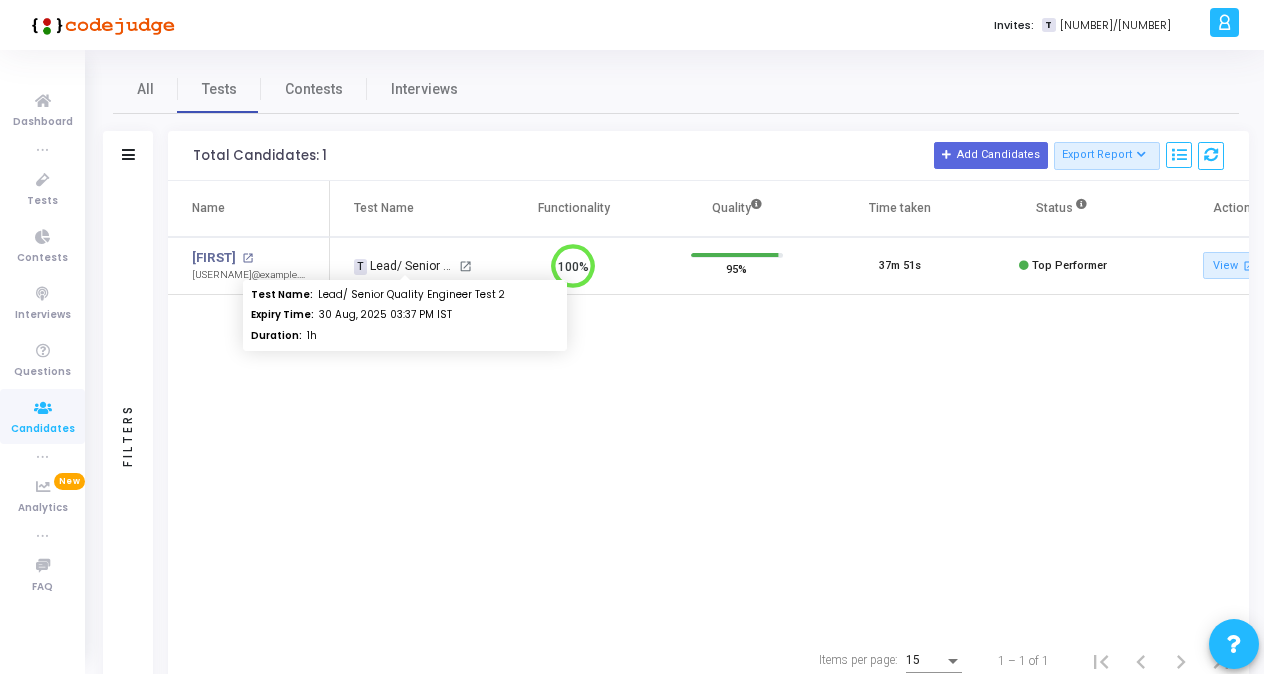 click on "T   Lead/ Senior Quality Engineer Test 2" at bounding box center [405, 266] 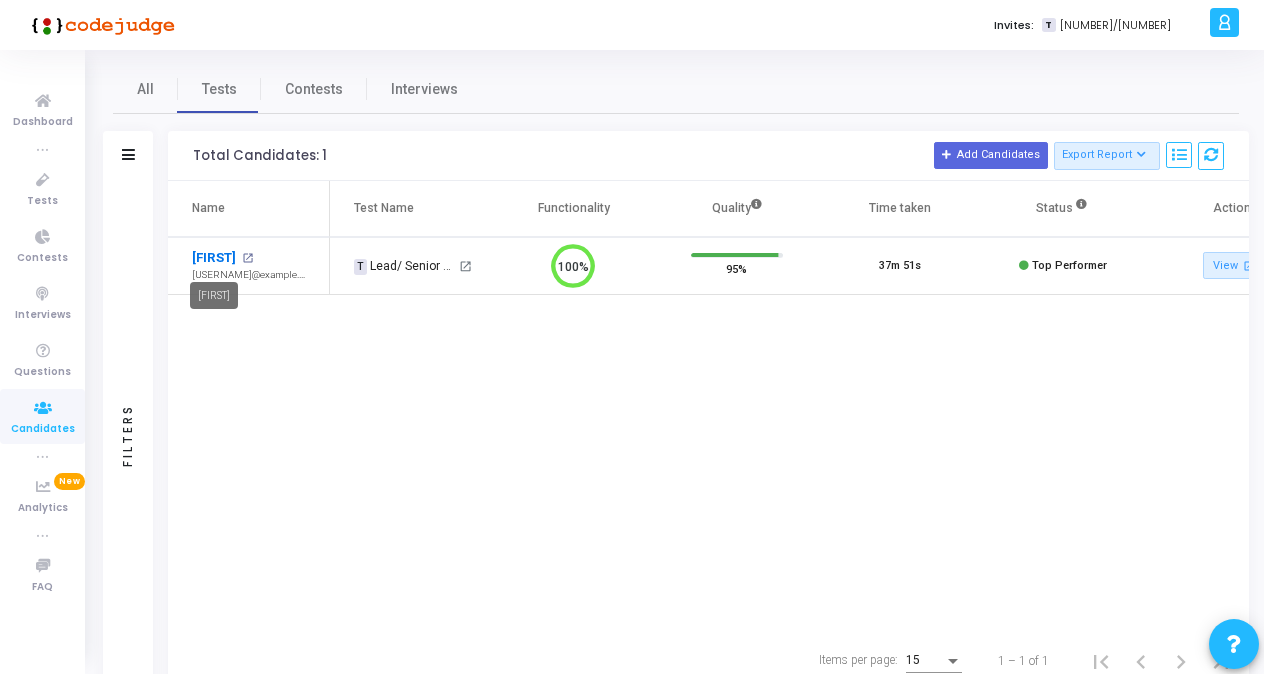 click on "Pallavi" at bounding box center [214, 258] 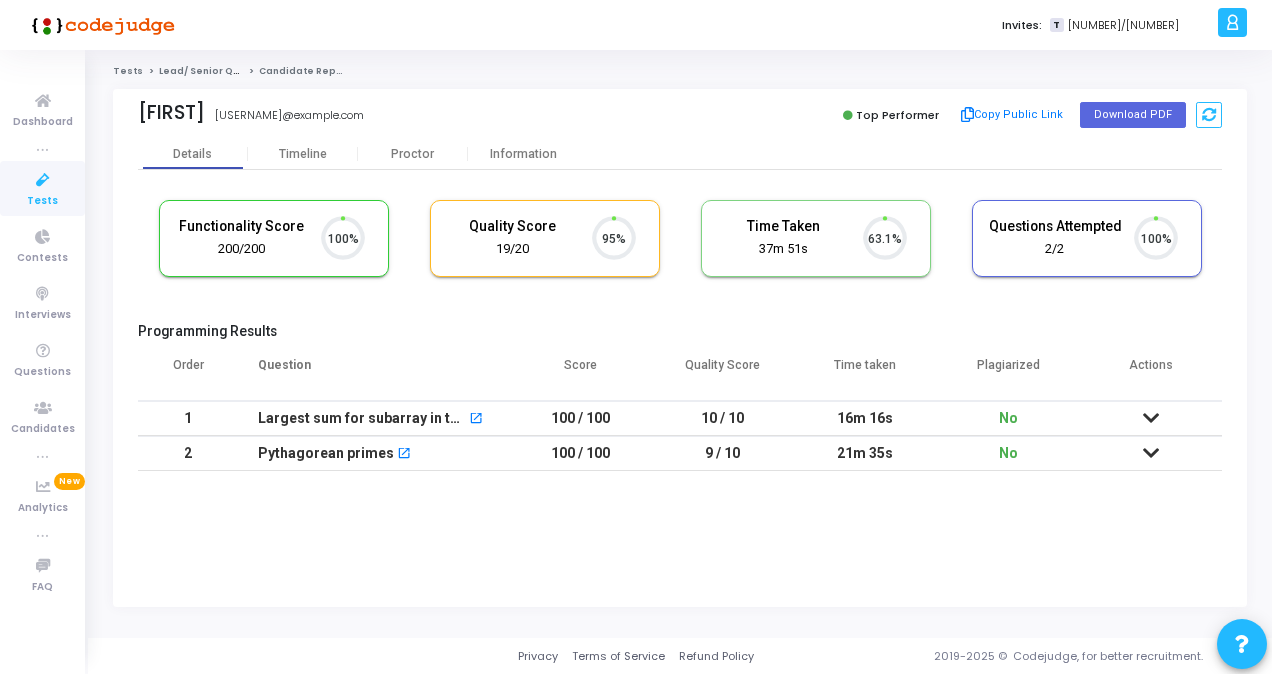 scroll, scrollTop: 9, scrollLeft: 8, axis: both 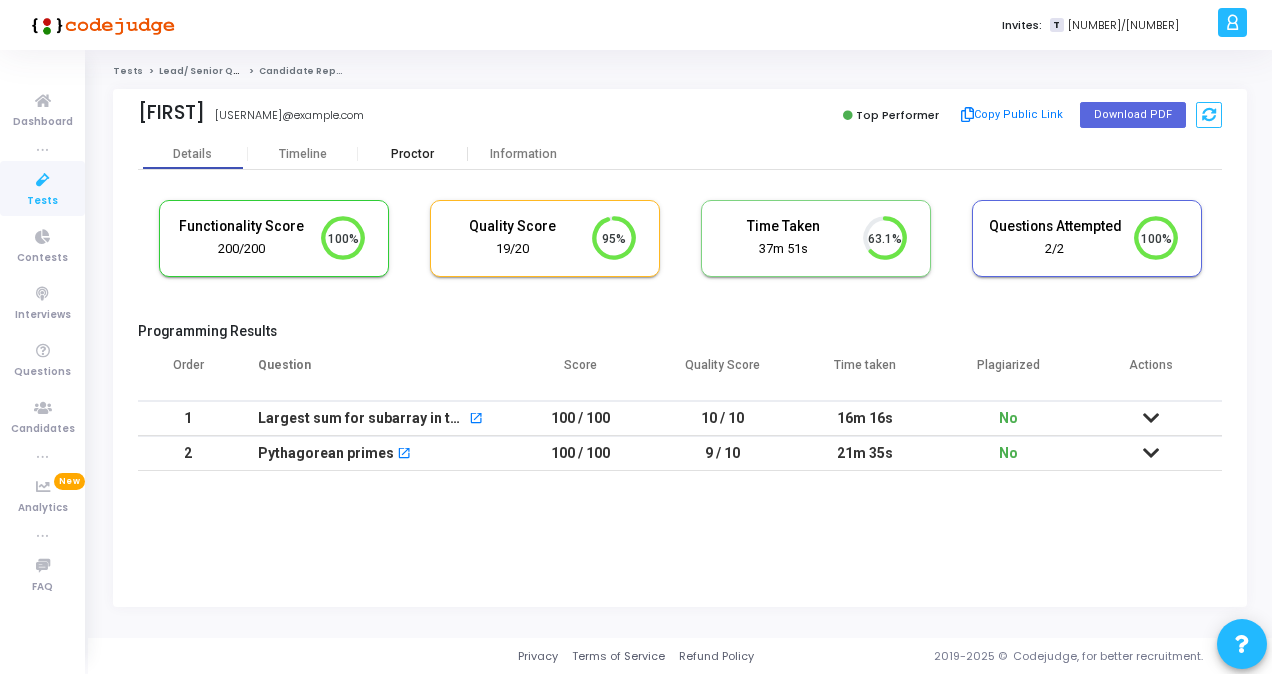 click on "Proctor" at bounding box center [413, 154] 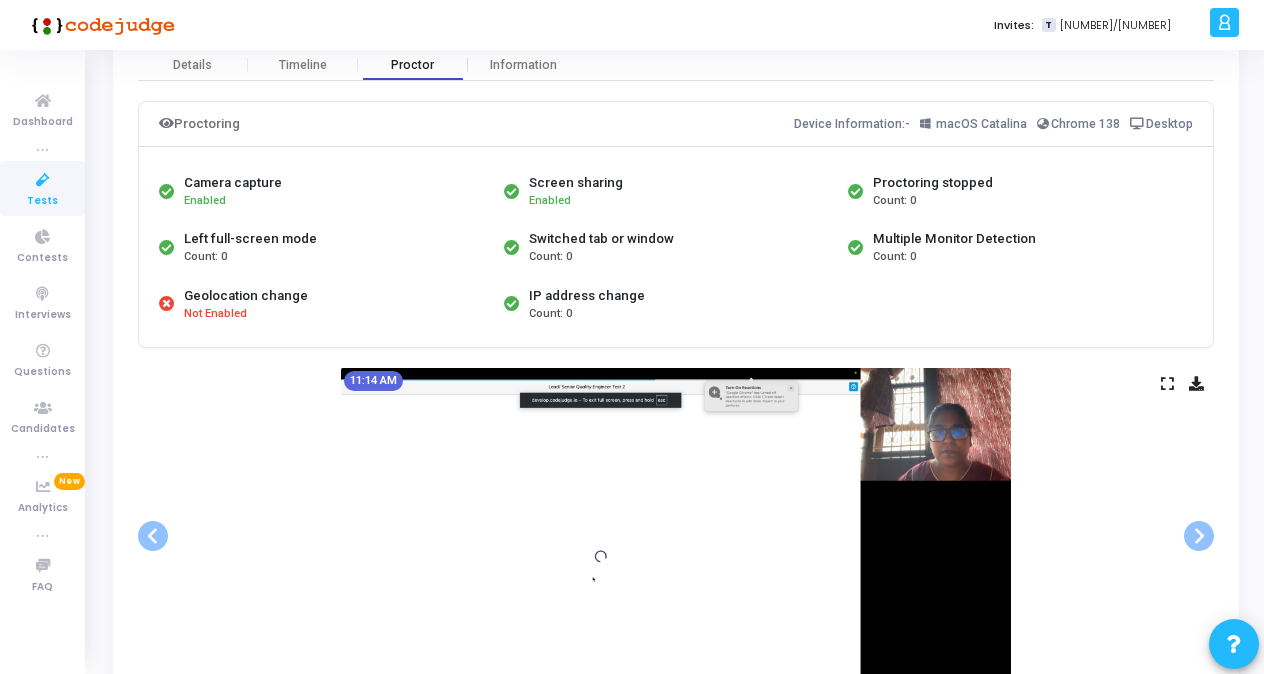scroll, scrollTop: 0, scrollLeft: 0, axis: both 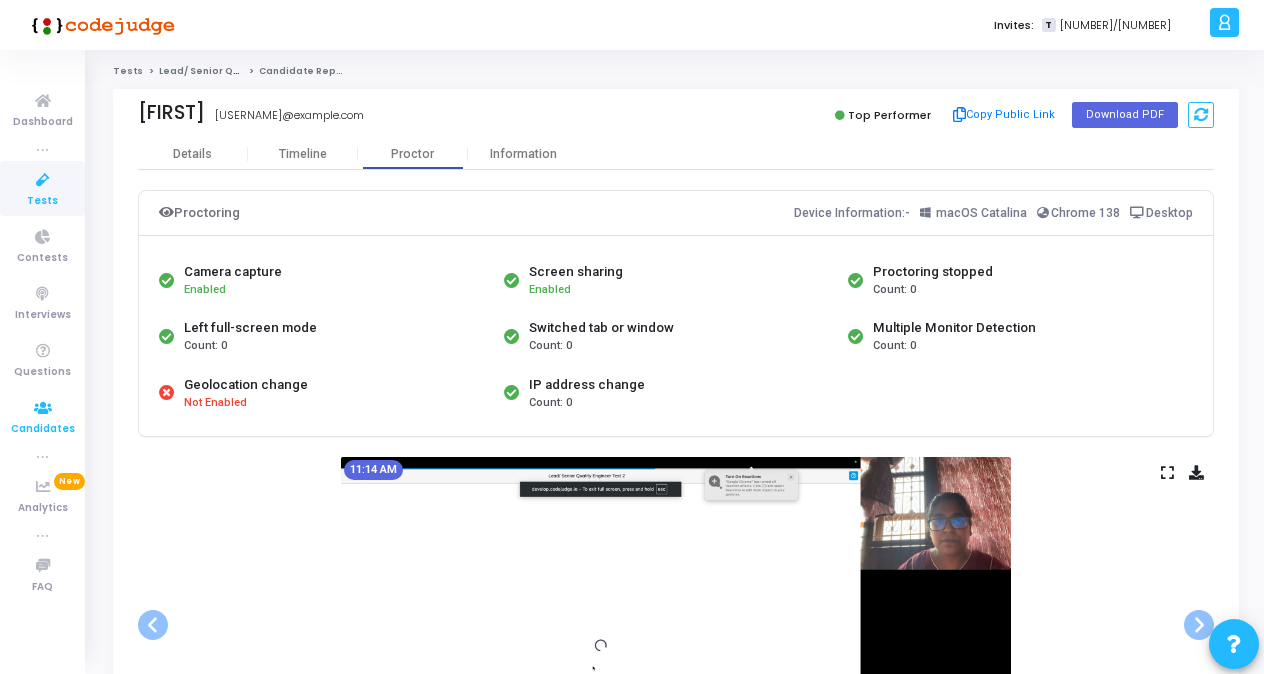 click at bounding box center [43, 408] 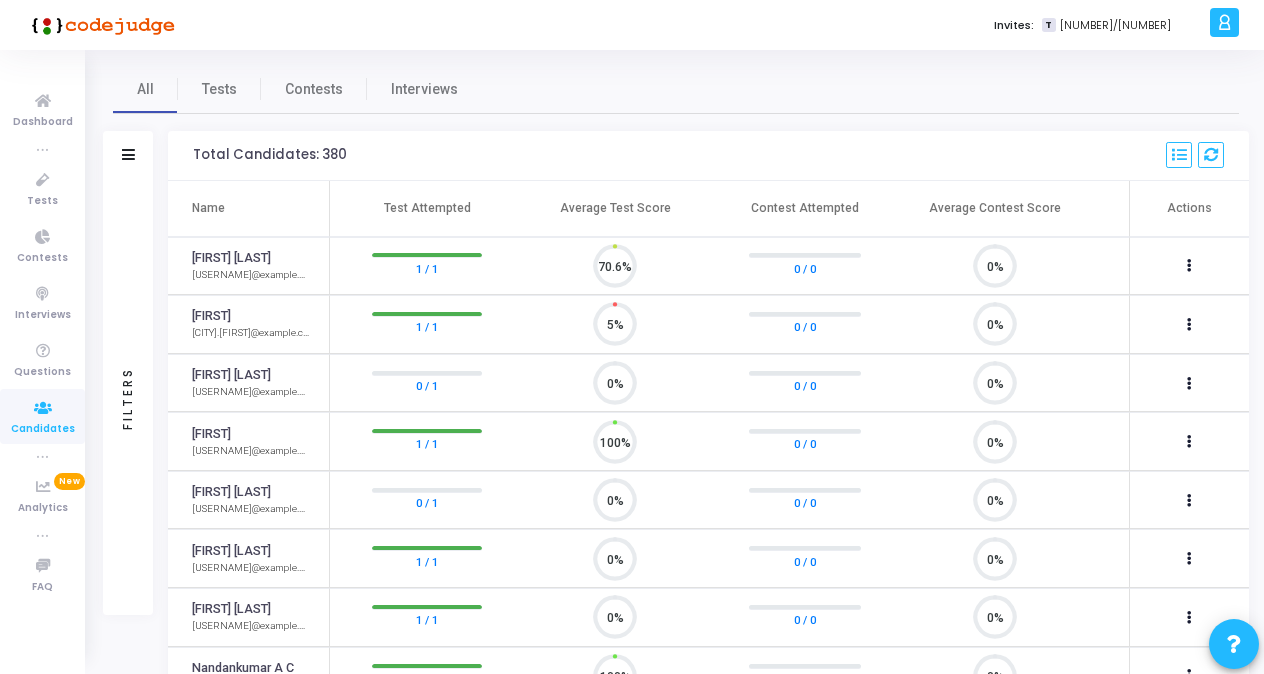 scroll, scrollTop: 9, scrollLeft: 8, axis: both 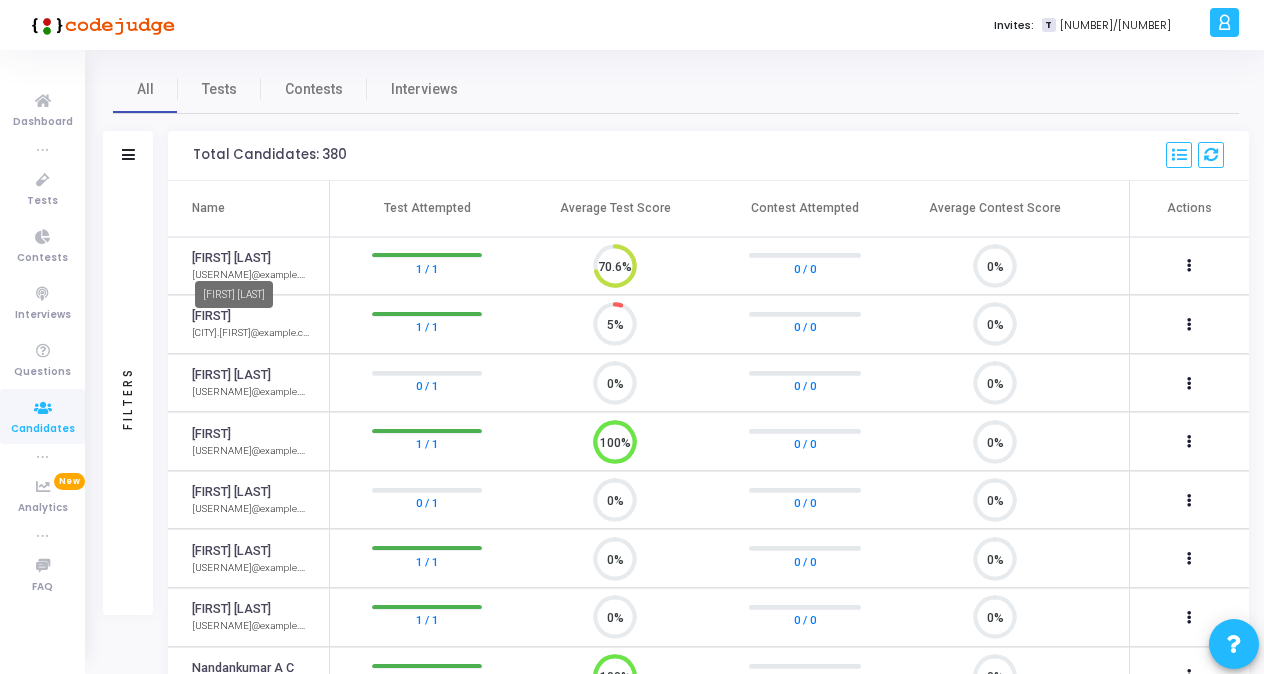 click on "[NAME]" at bounding box center (231, 258) 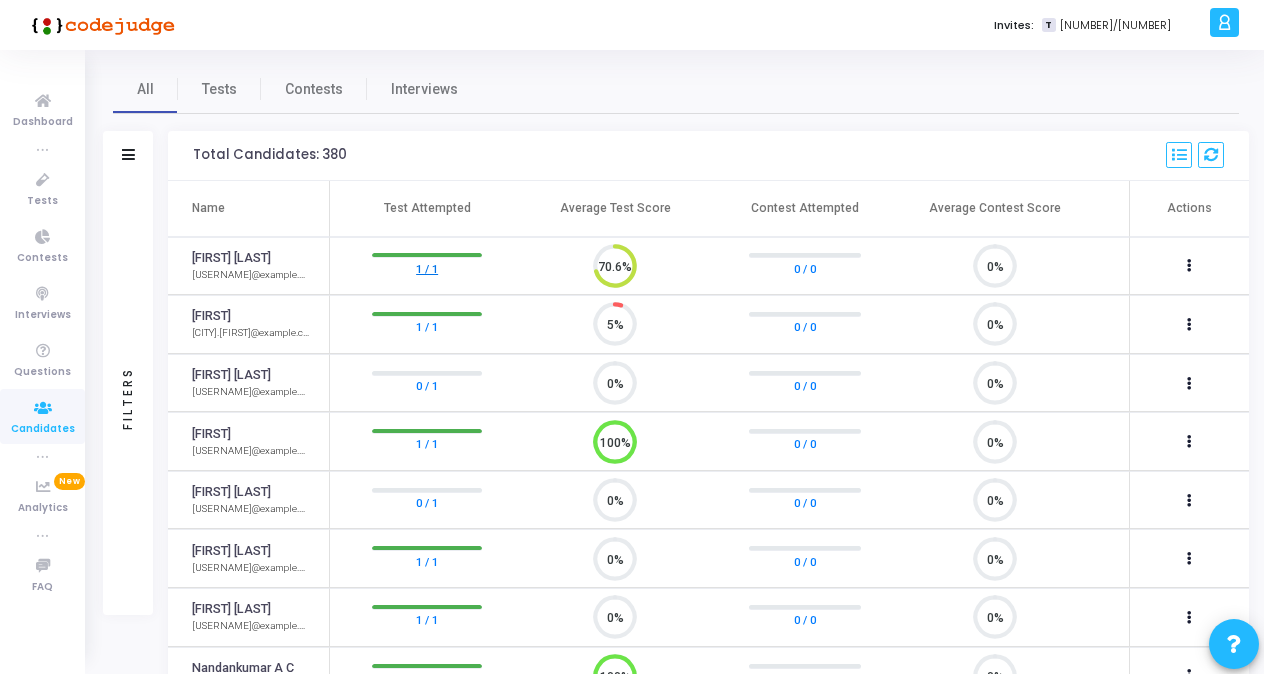 click on "1 / 1" at bounding box center [427, 268] 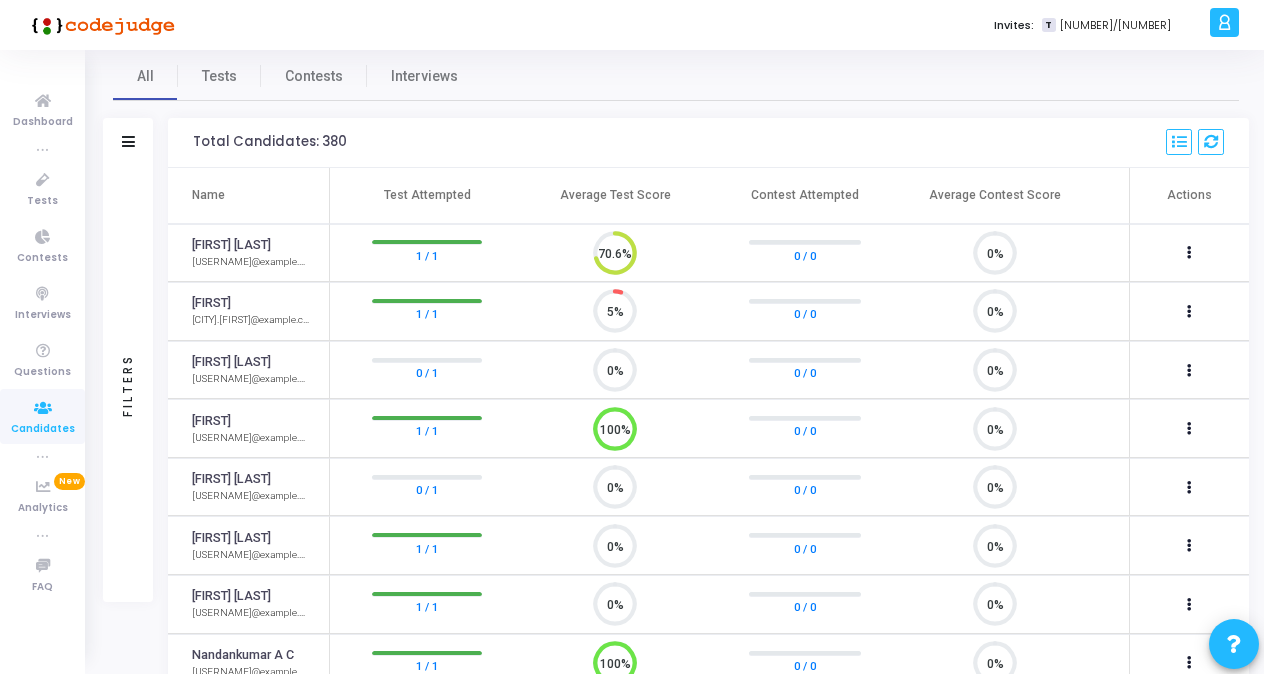 scroll, scrollTop: 16, scrollLeft: 0, axis: vertical 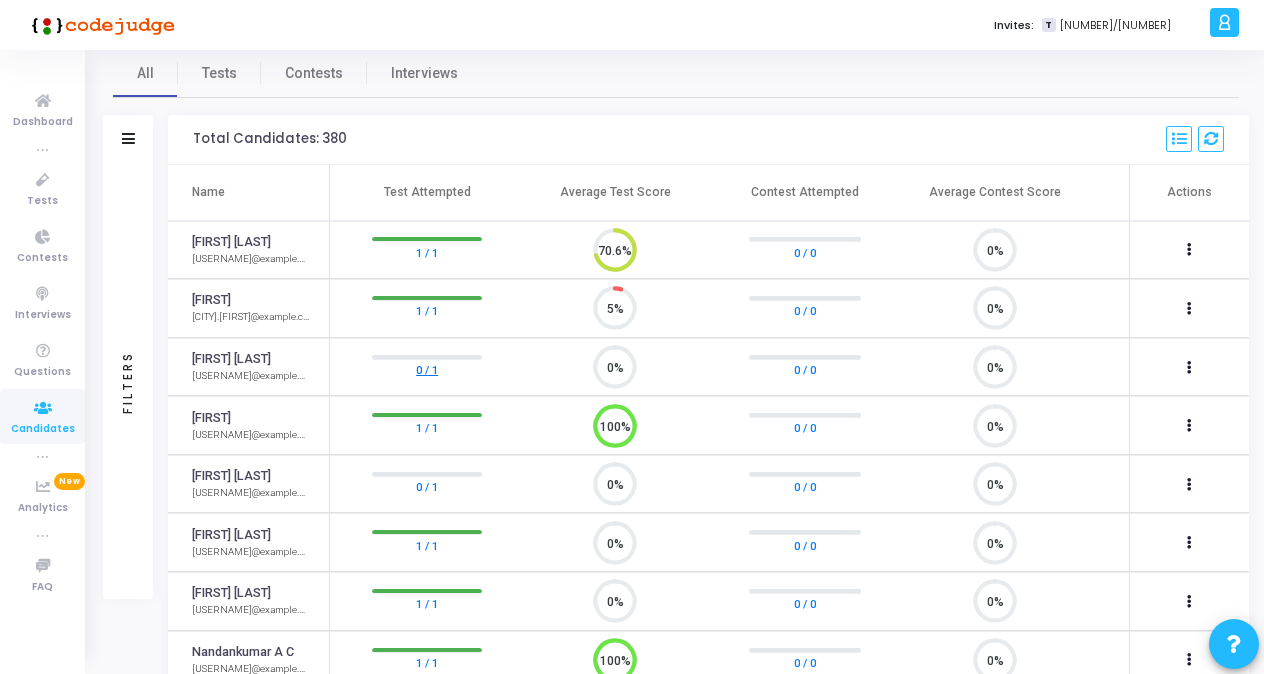 click on "0 / 1" at bounding box center (427, 370) 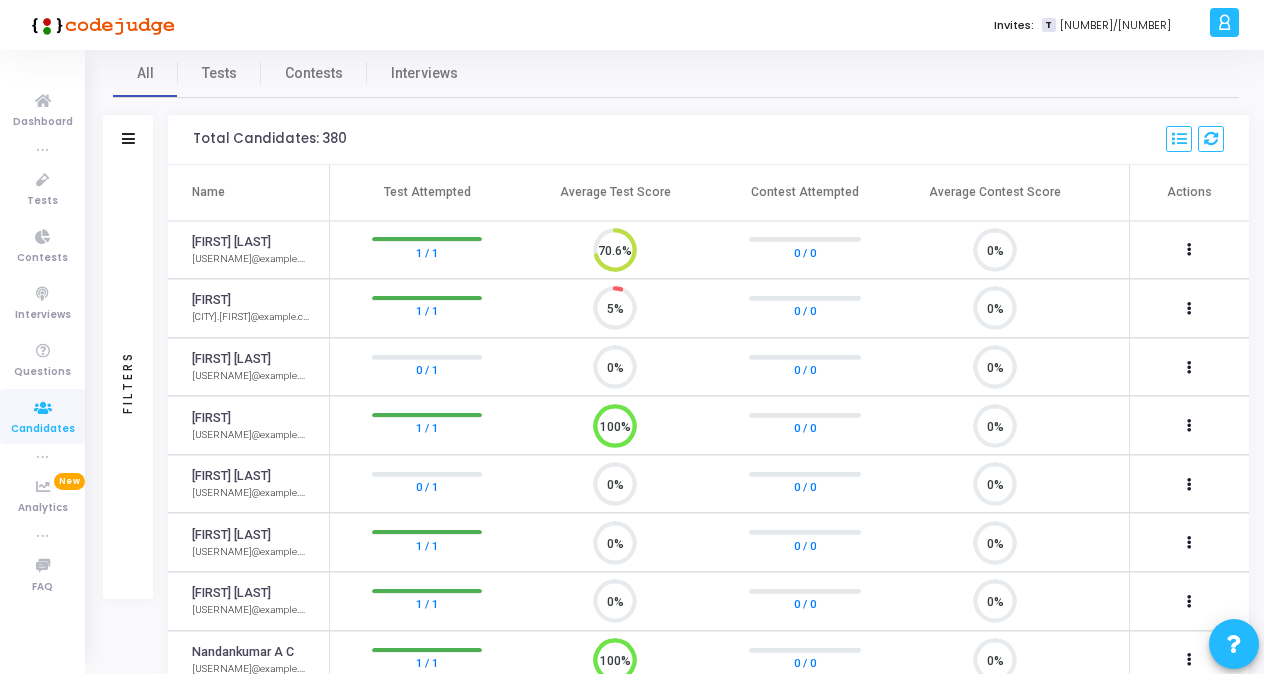 scroll, scrollTop: 0, scrollLeft: 0, axis: both 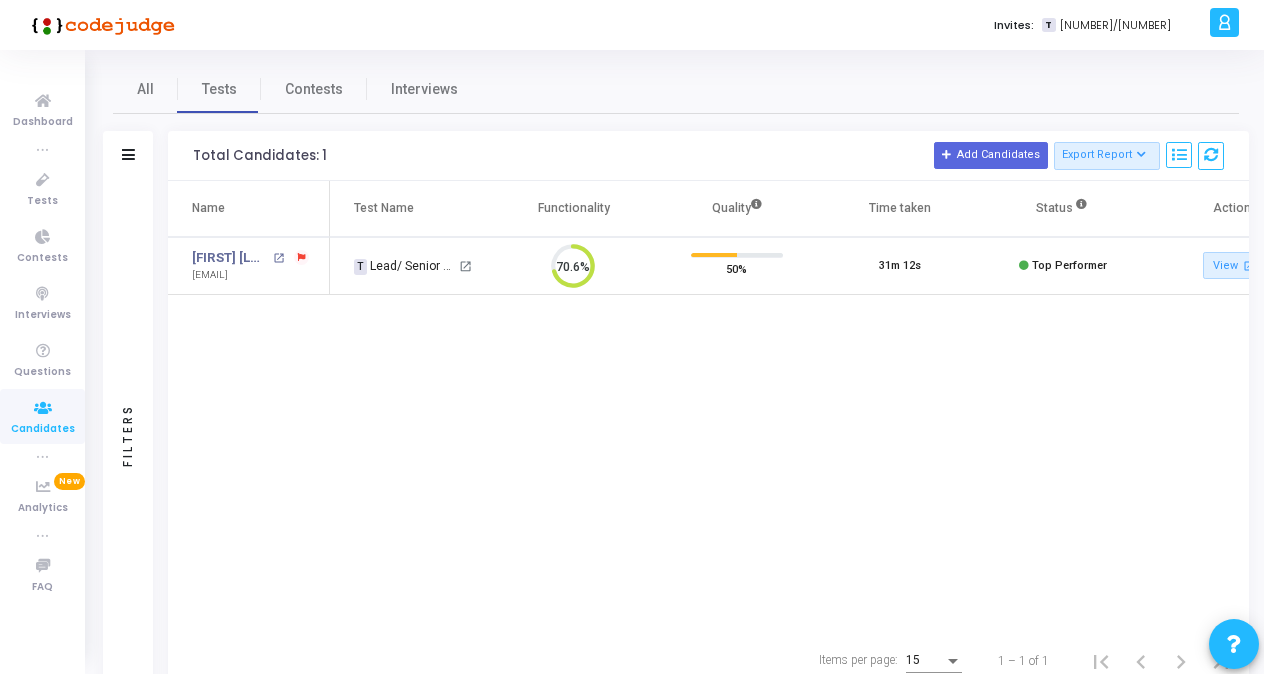 click at bounding box center (302, 258) 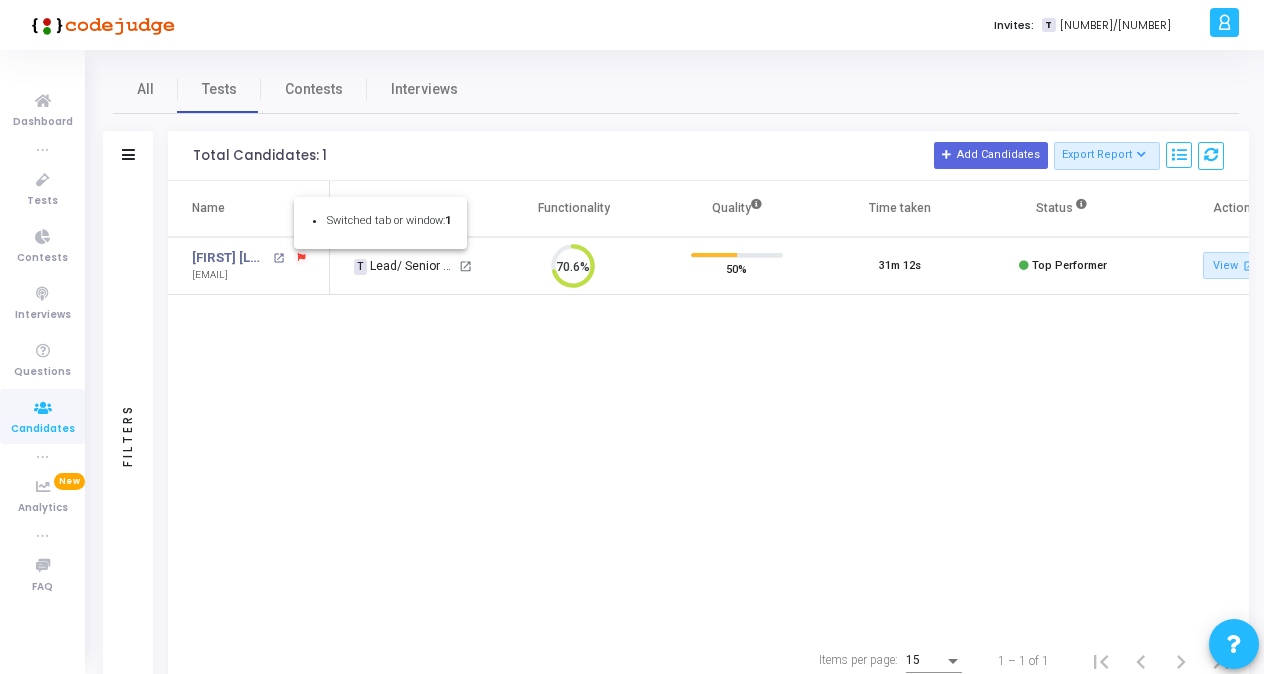 click at bounding box center [632, 337] 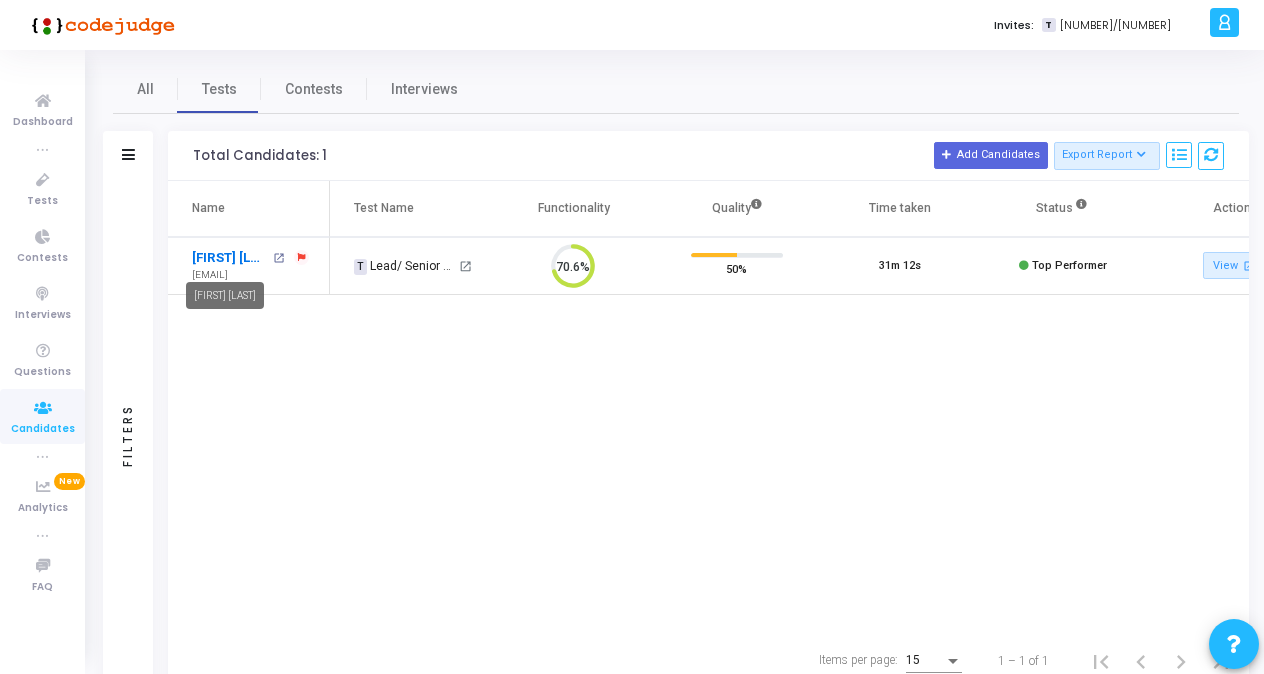 click on "[NAME]" at bounding box center (230, 258) 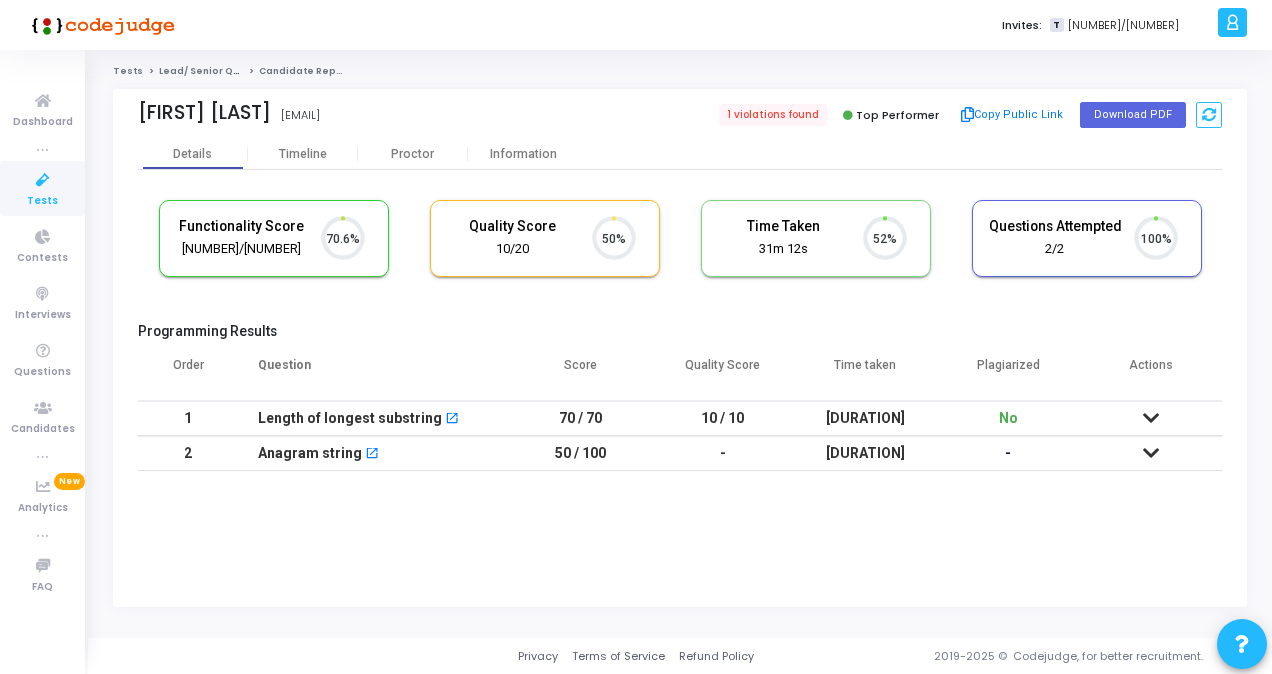scroll, scrollTop: 9, scrollLeft: 8, axis: both 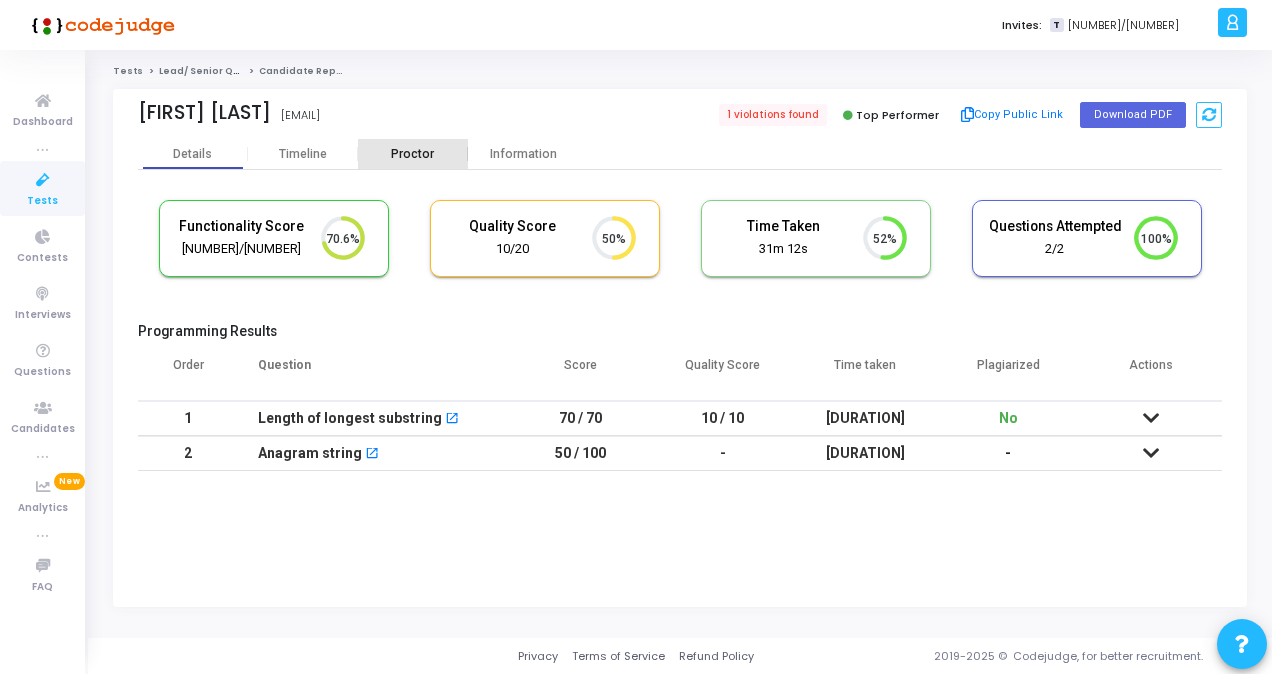 click on "Proctor" at bounding box center (413, 154) 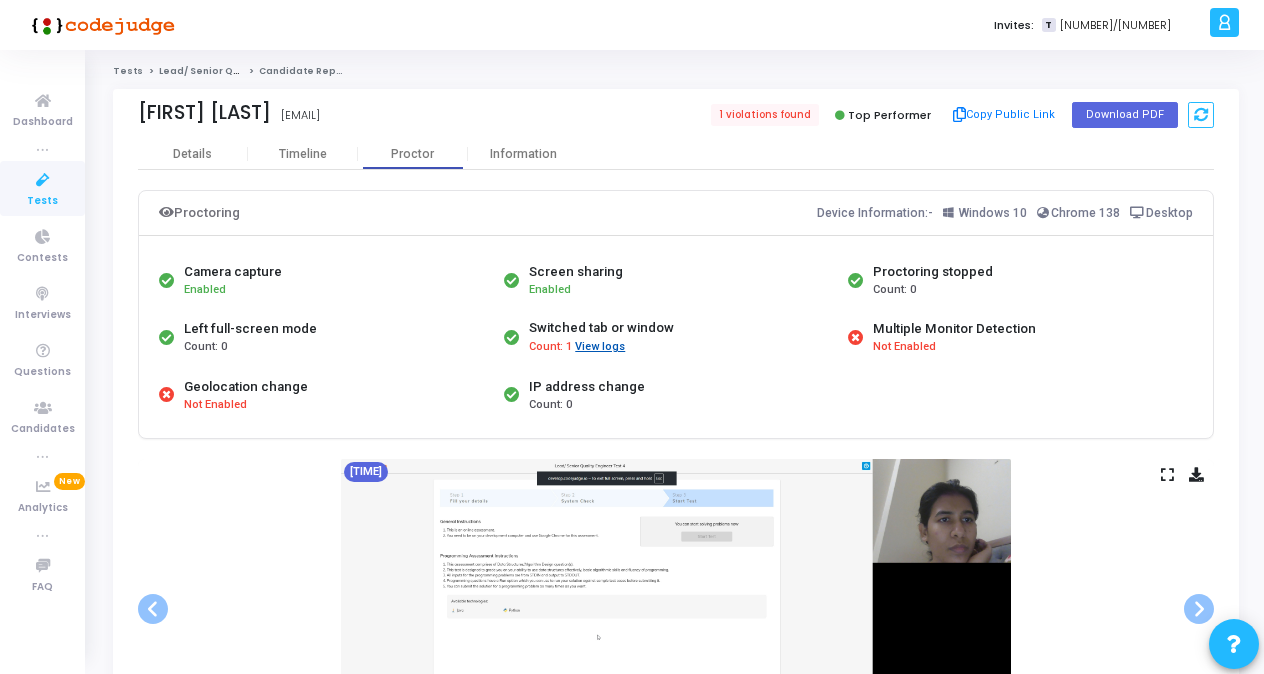 click on "View logs" at bounding box center [600, 347] 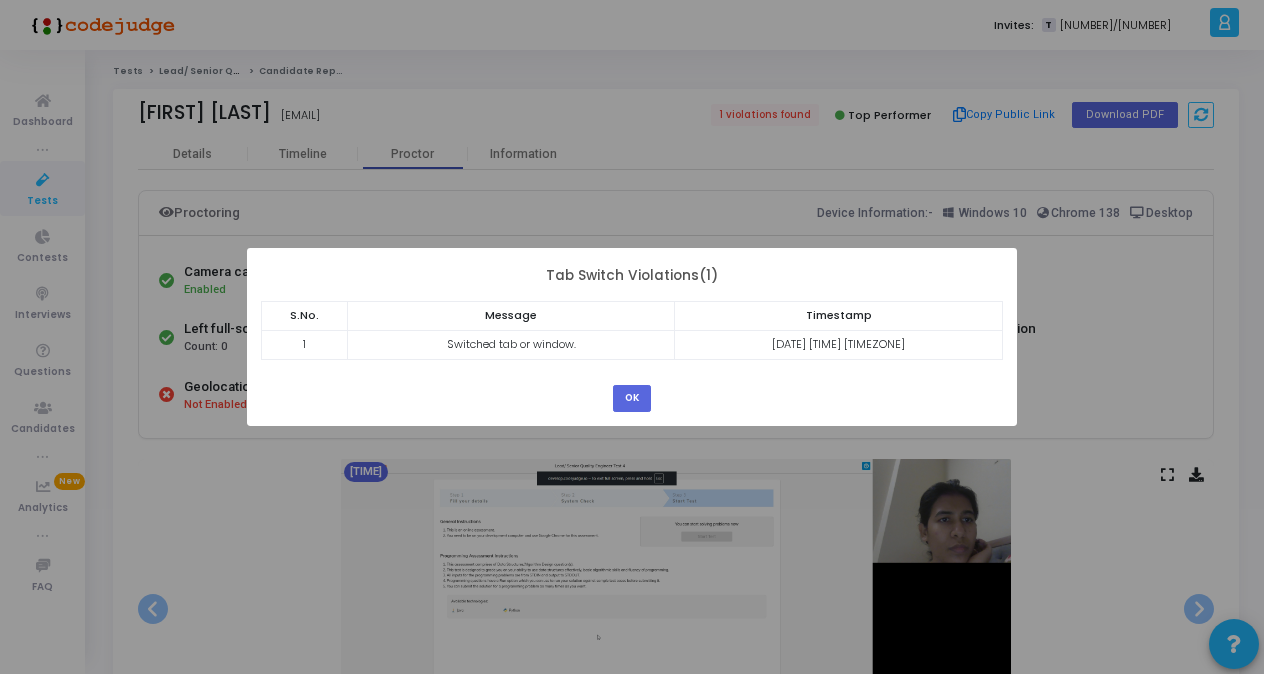 click on "? ! i     × Tab Switch Violations(1)
S.No.
Message Timestamp
1
Switched tab or window. 05 Aug, 2025 12:11 AM IST
OK Cancel" at bounding box center (632, 337) 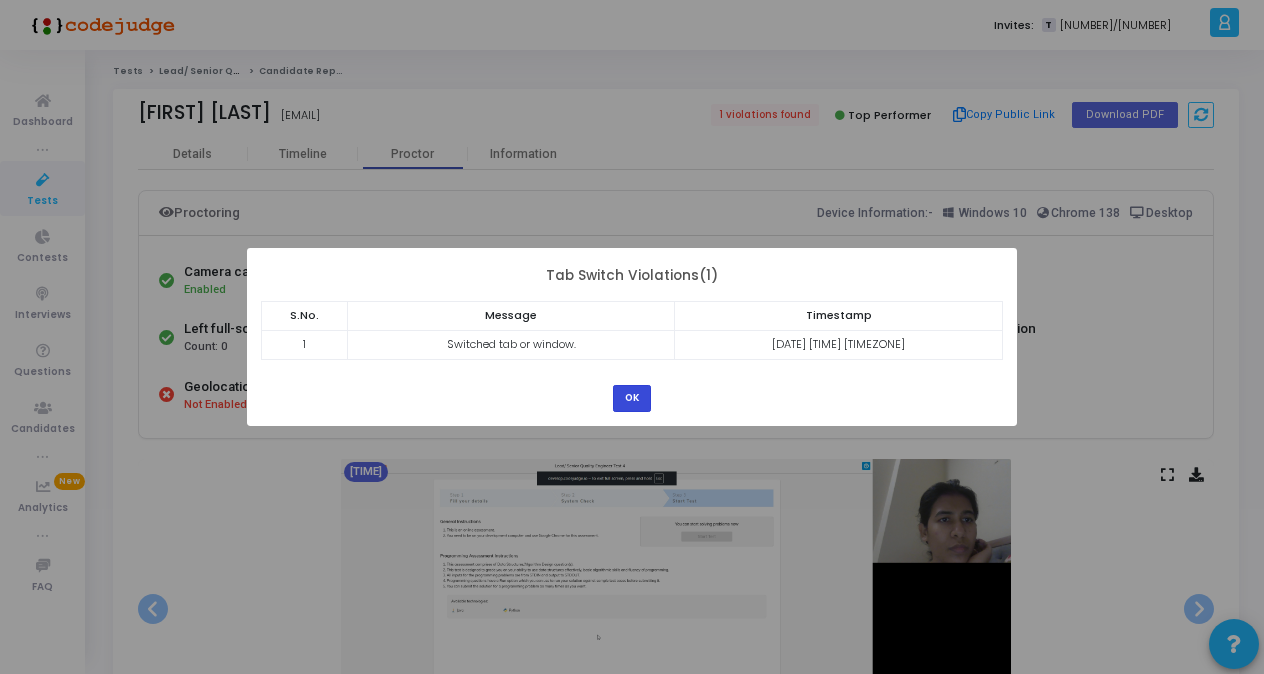 click on "OK" at bounding box center [632, 398] 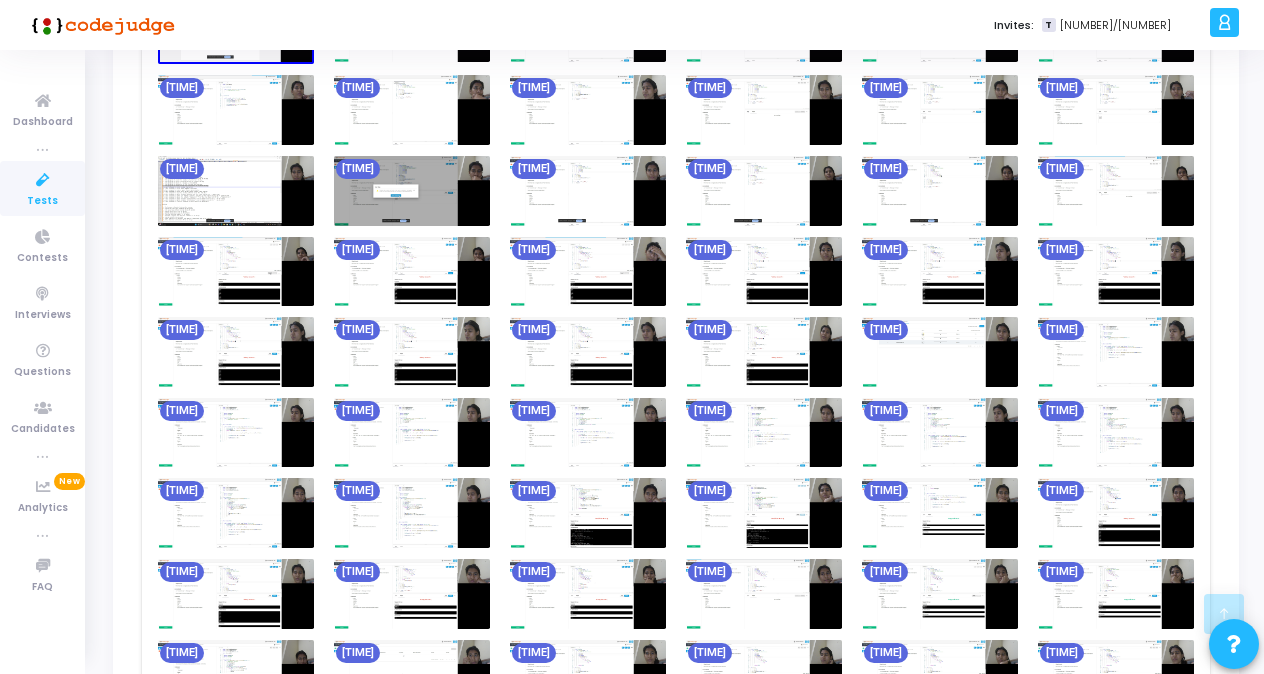 scroll, scrollTop: 796, scrollLeft: 0, axis: vertical 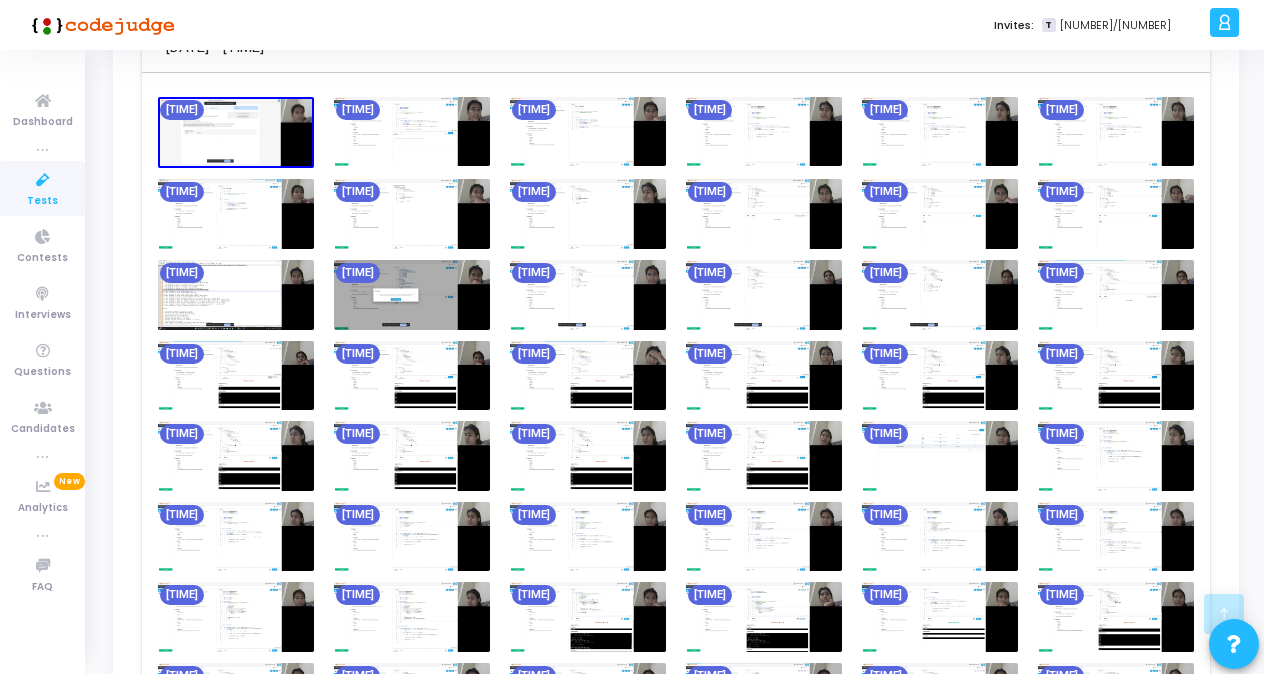 click at bounding box center (412, 295) 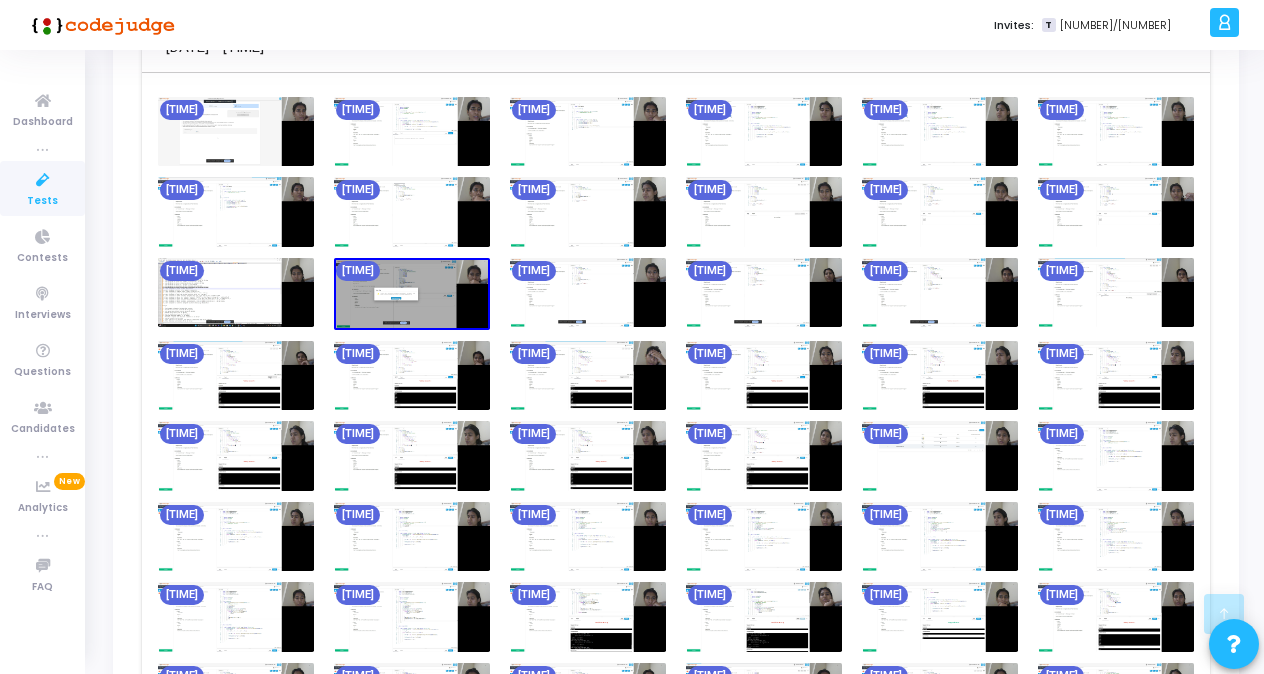click at bounding box center (412, 294) 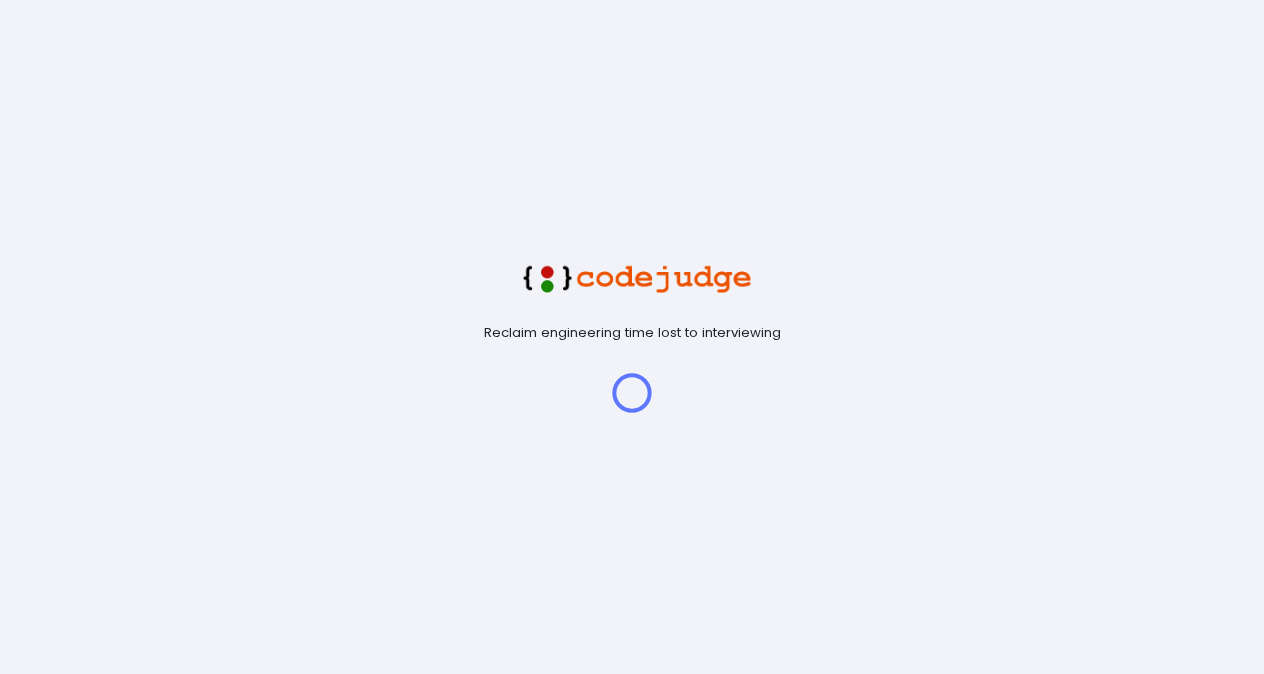 scroll, scrollTop: 0, scrollLeft: 0, axis: both 